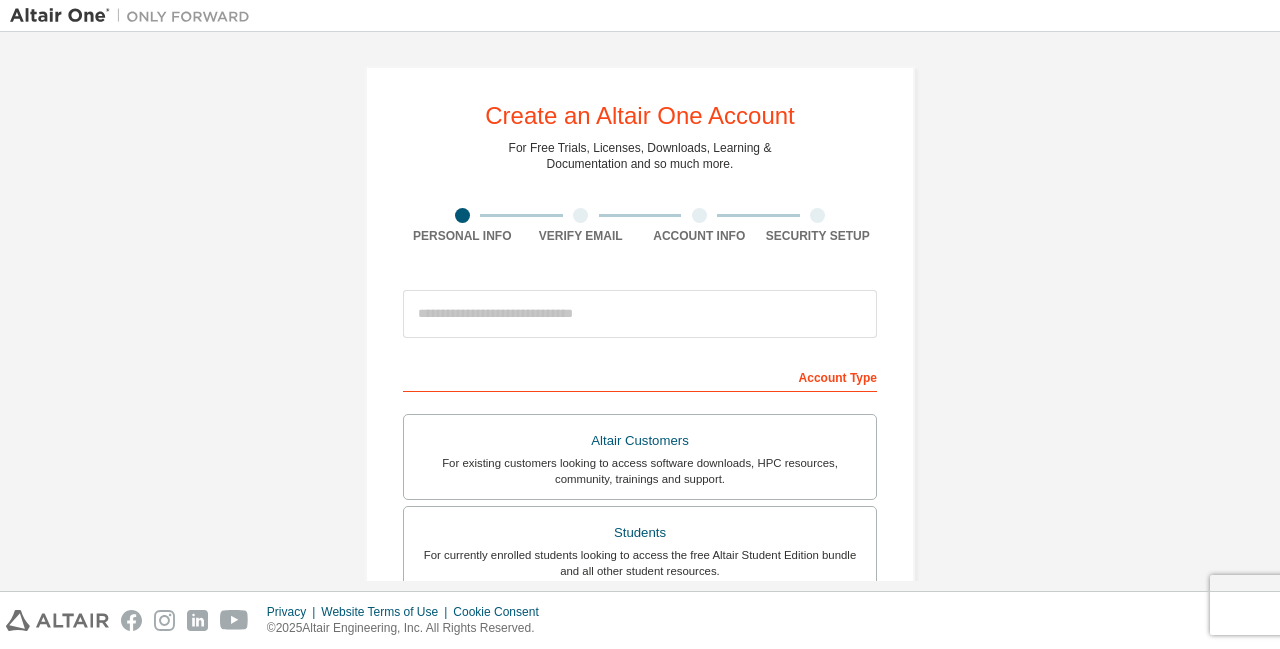 scroll, scrollTop: 0, scrollLeft: 0, axis: both 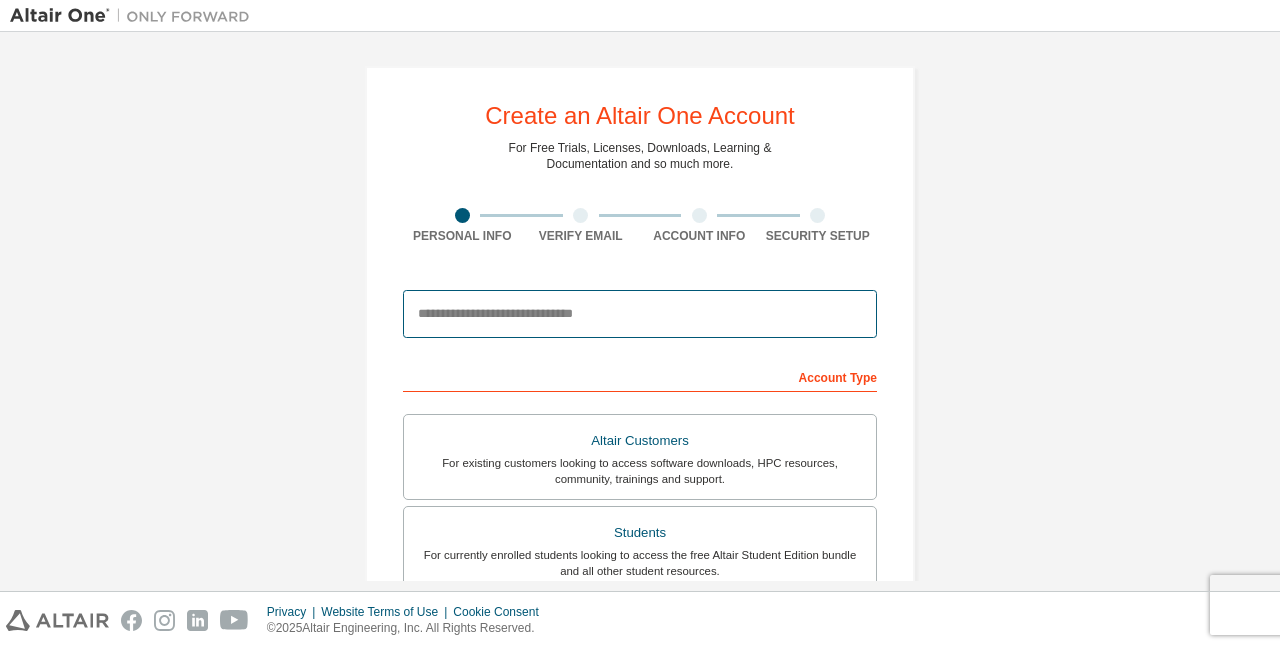 click at bounding box center (640, 314) 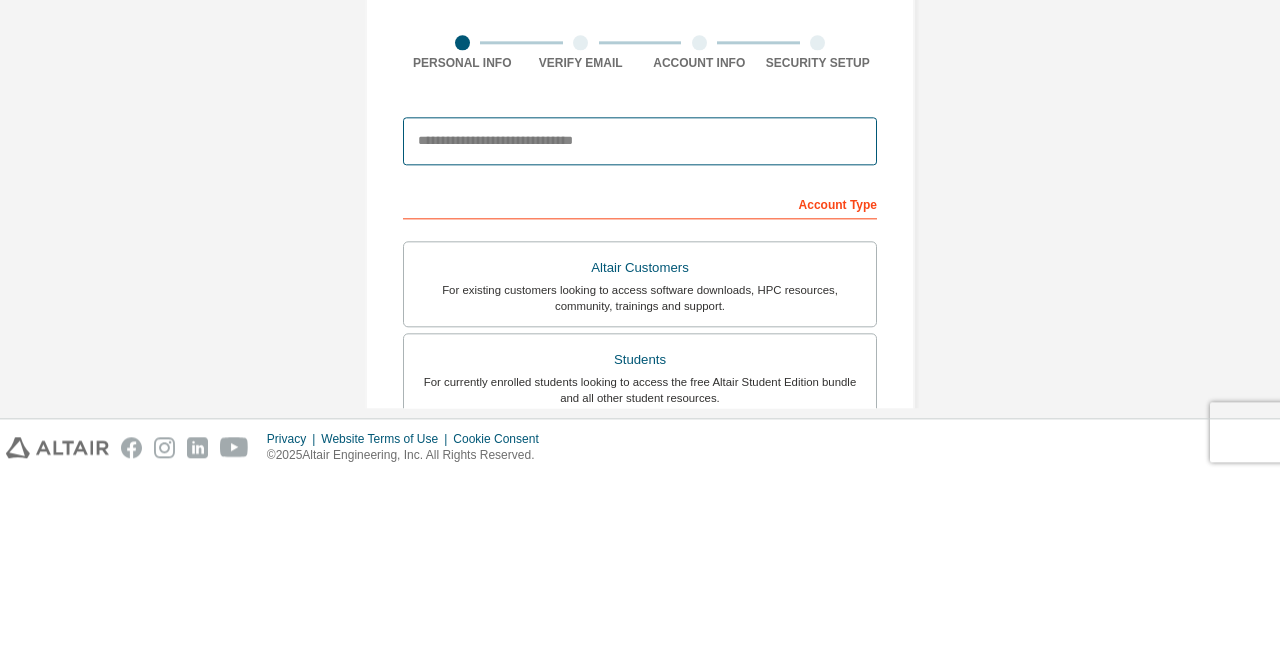 type on "**********" 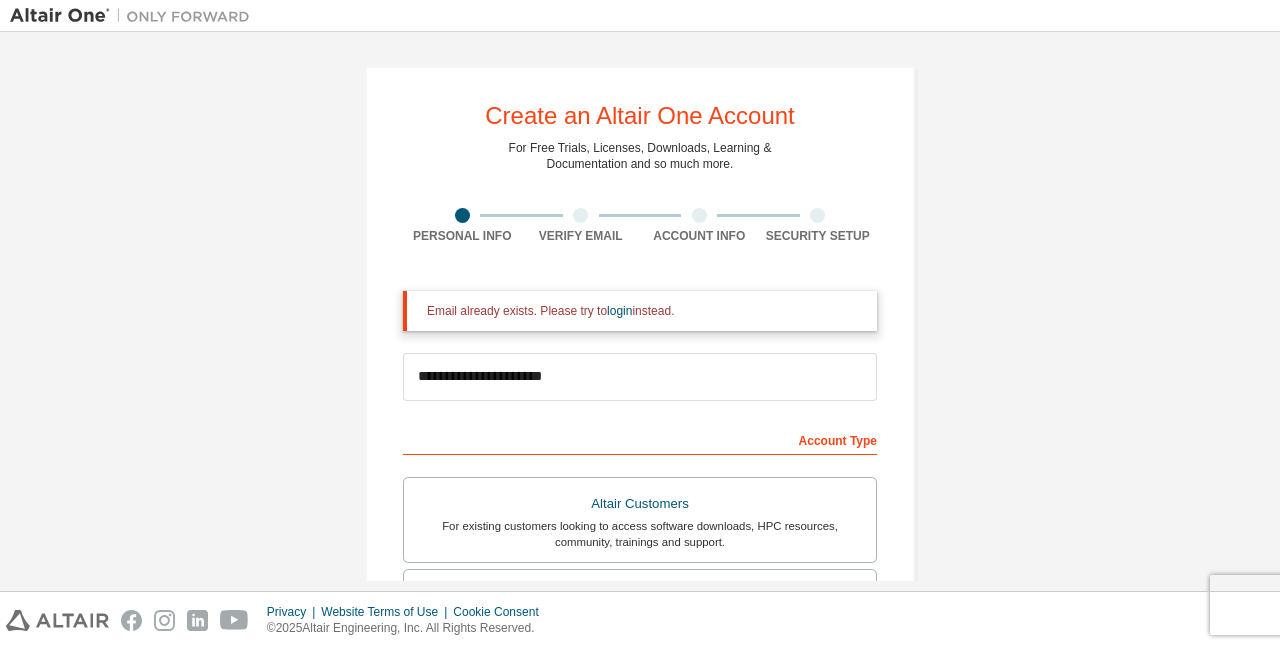 click on "login" at bounding box center (619, 311) 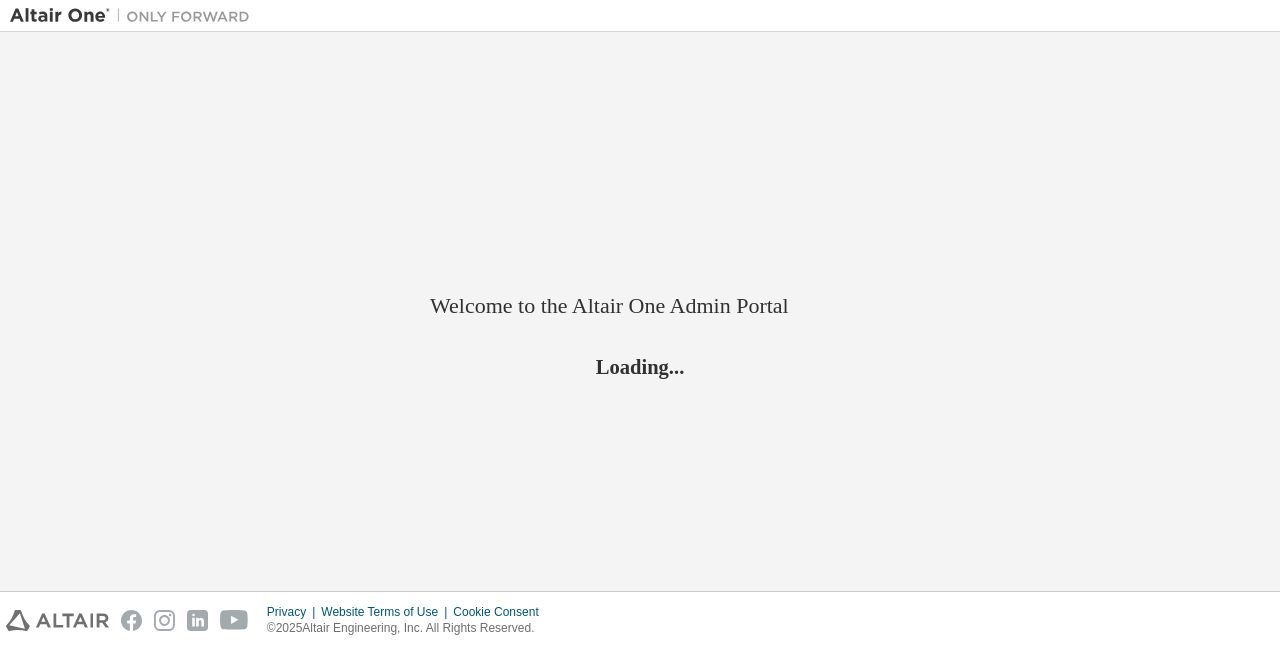 scroll, scrollTop: 0, scrollLeft: 0, axis: both 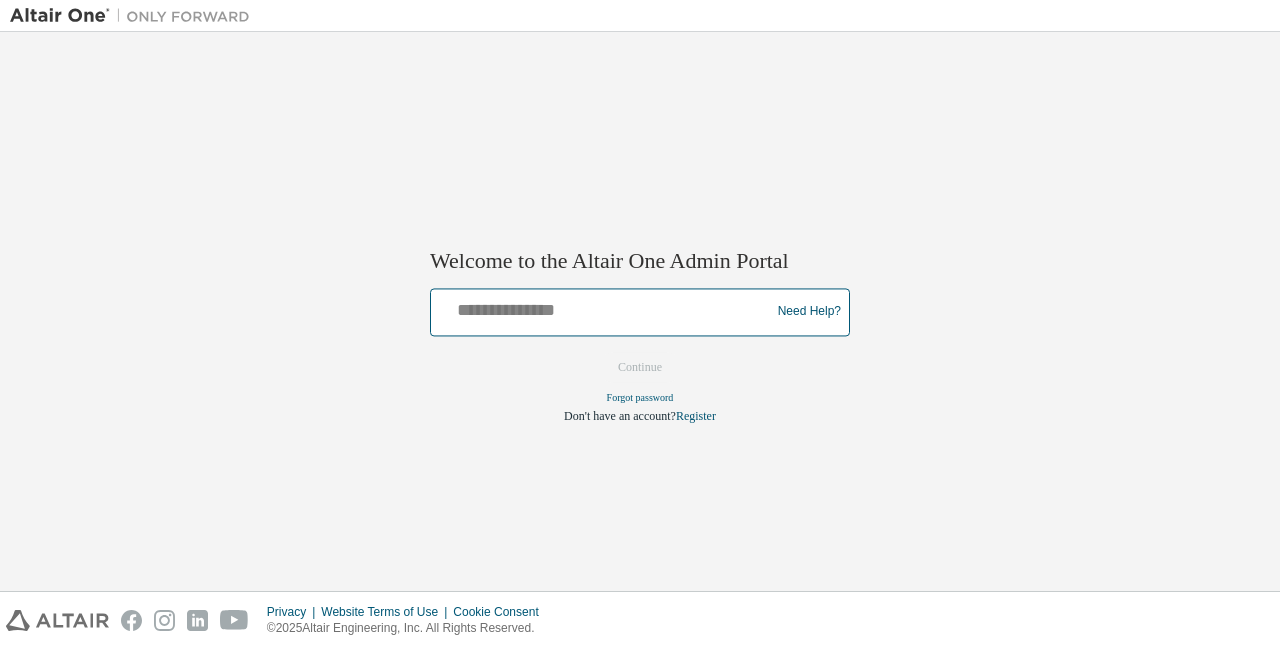 click at bounding box center (603, 307) 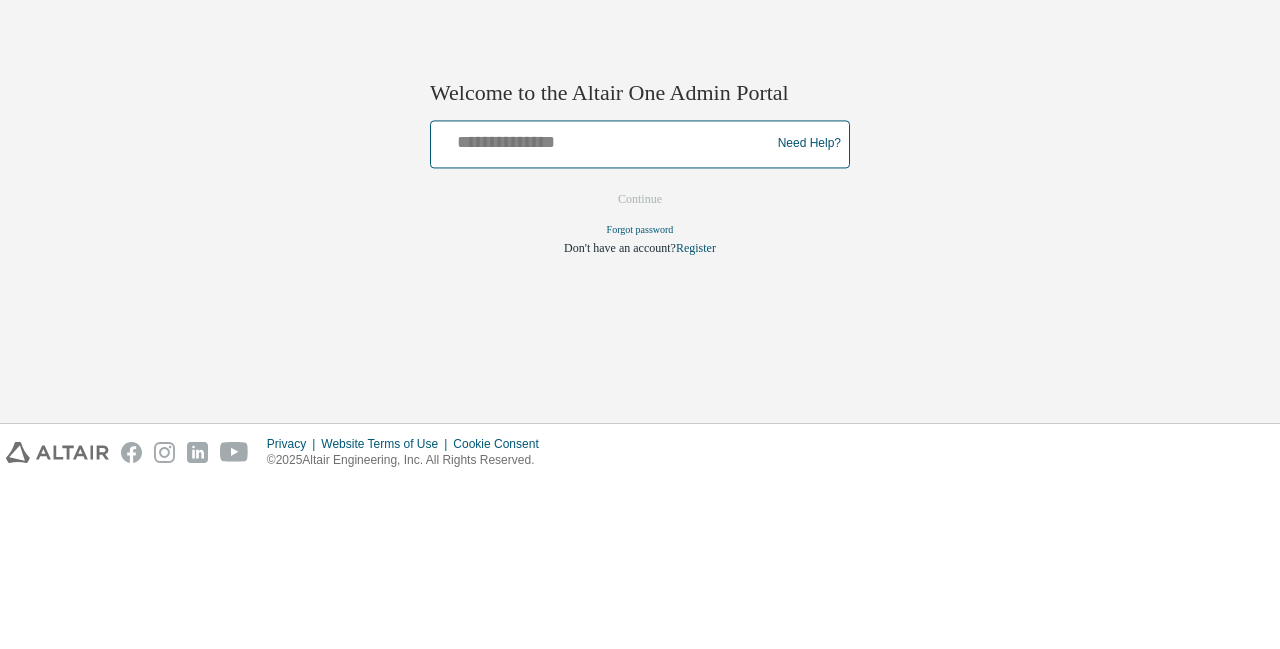 type on "**********" 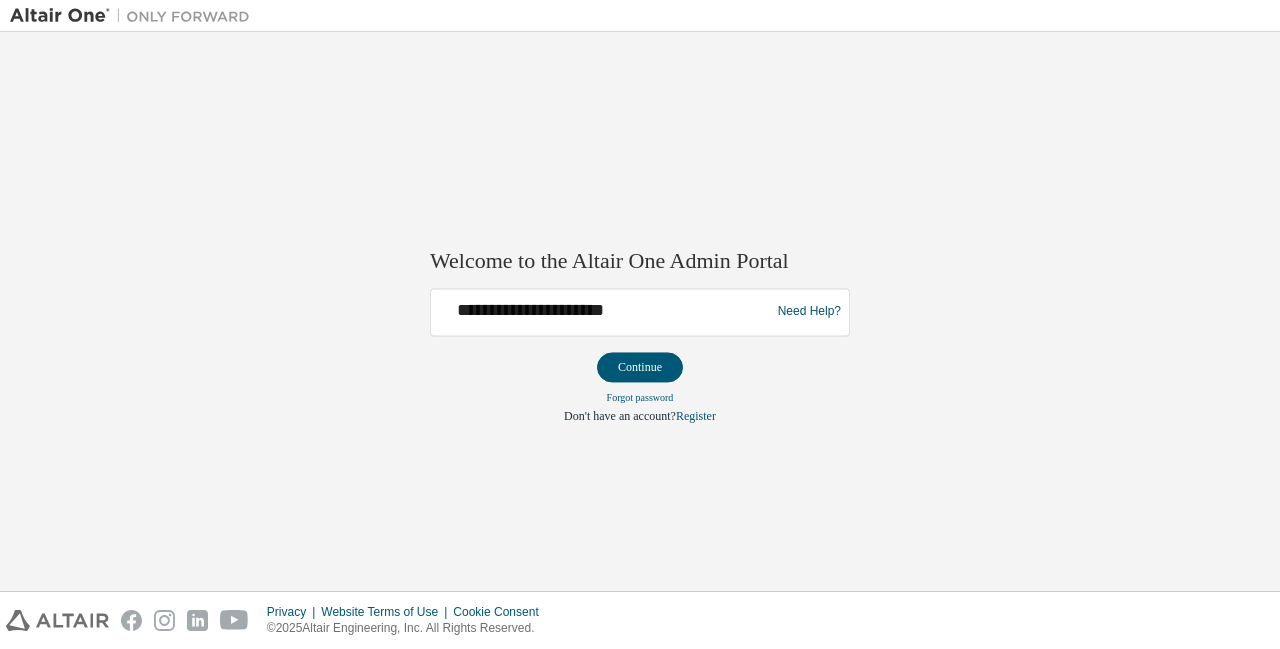 click on "Continue" at bounding box center [640, 367] 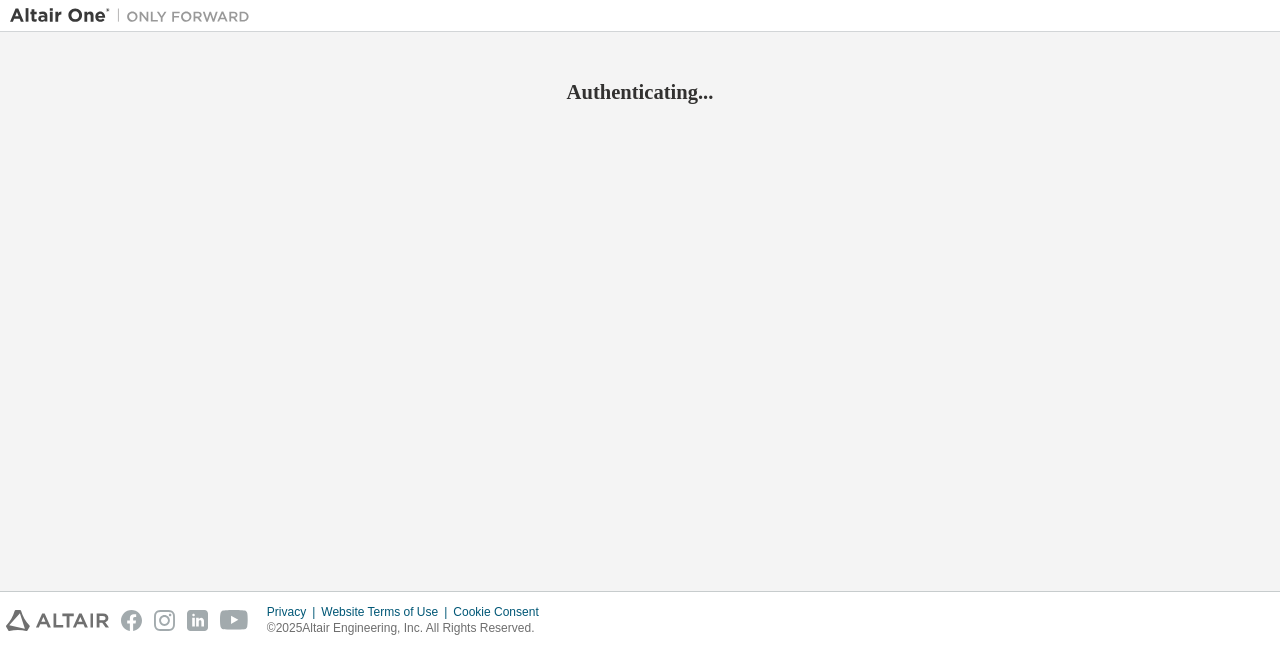 scroll, scrollTop: 0, scrollLeft: 0, axis: both 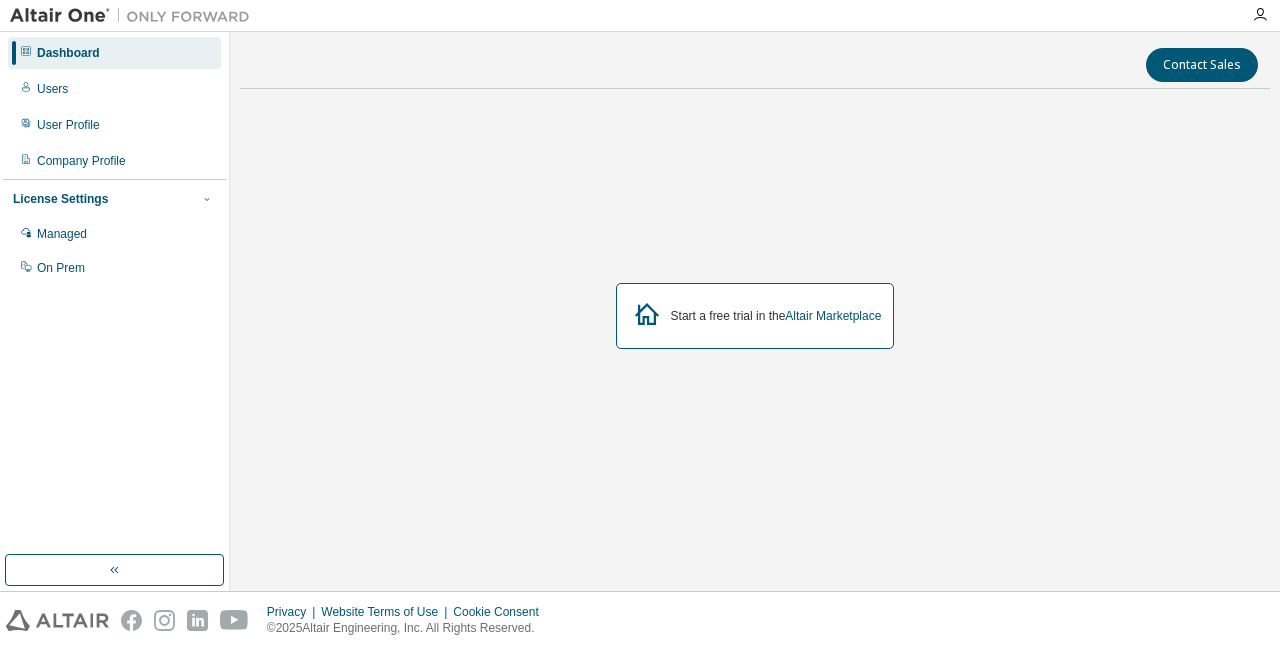 click on "Users" at bounding box center (114, 89) 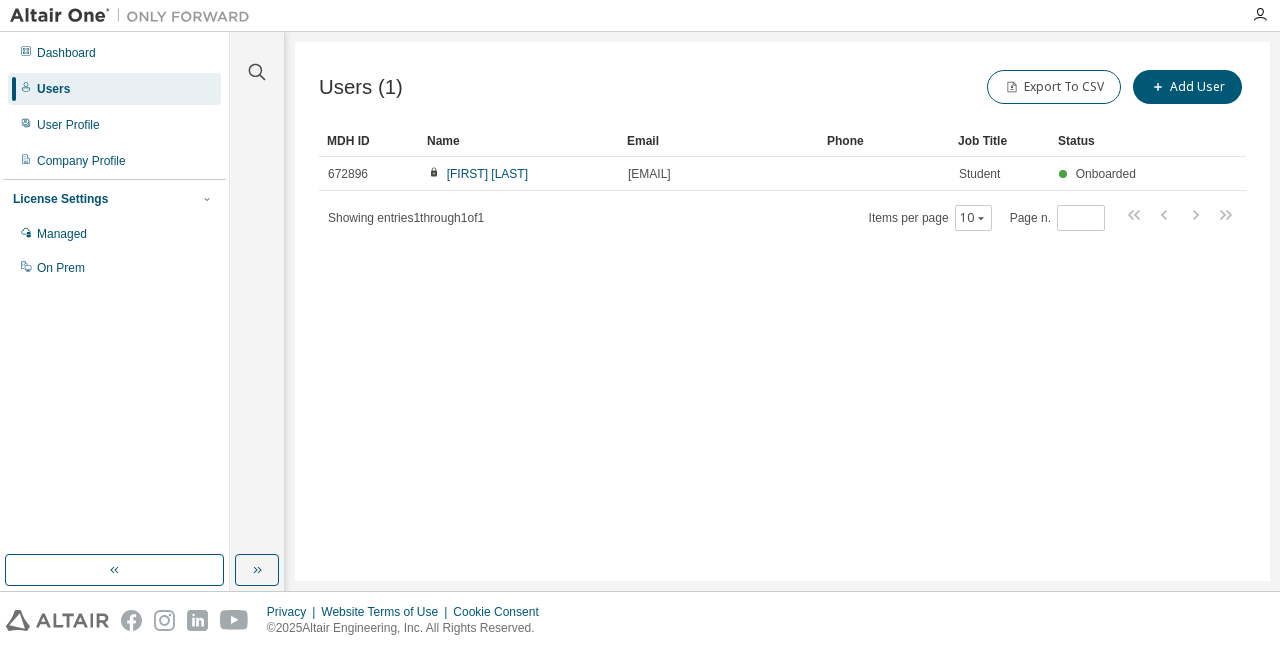 click on "Users (1) Export To CSV Add User Clear Load Save Save As Field Operator Value Select filter Select operand Add criteria Search MDH ID Name Email Phone Job Title Status 672896    Bhavini Sonti bhavini7115@gmail.com Student Onboarded Showing entries  1  through  1  of  1 Items per page 10 Page n. *" at bounding box center [782, 311] 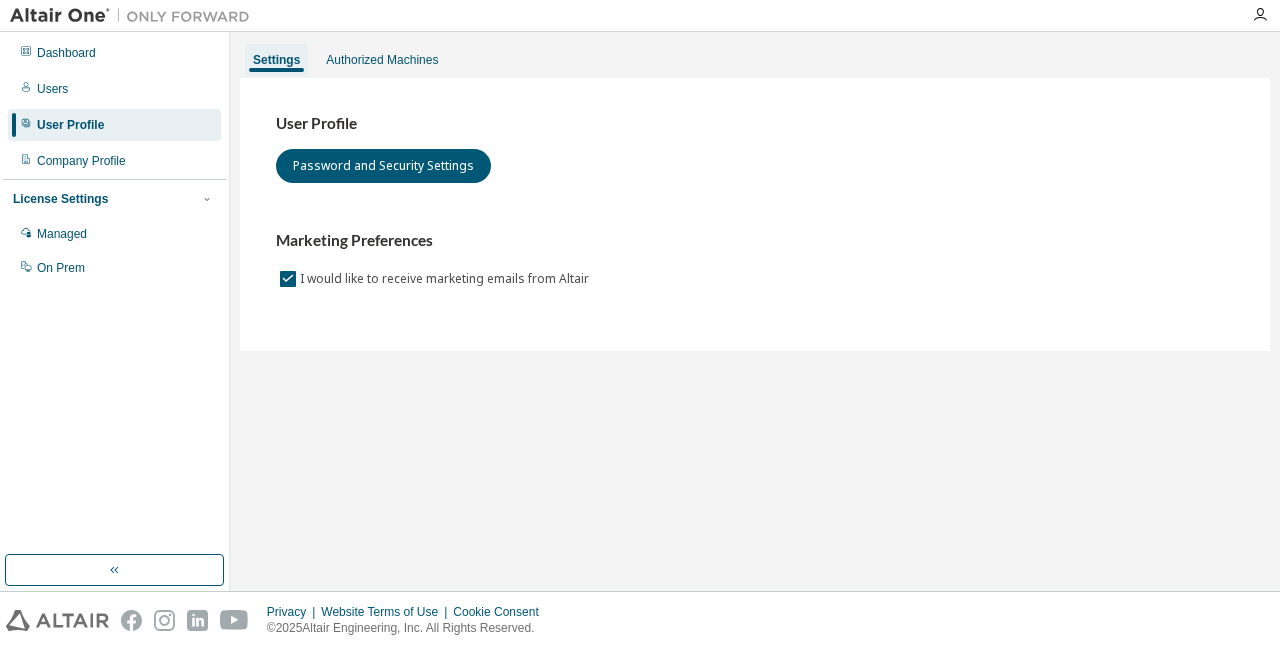 click on "Company Profile" at bounding box center [114, 161] 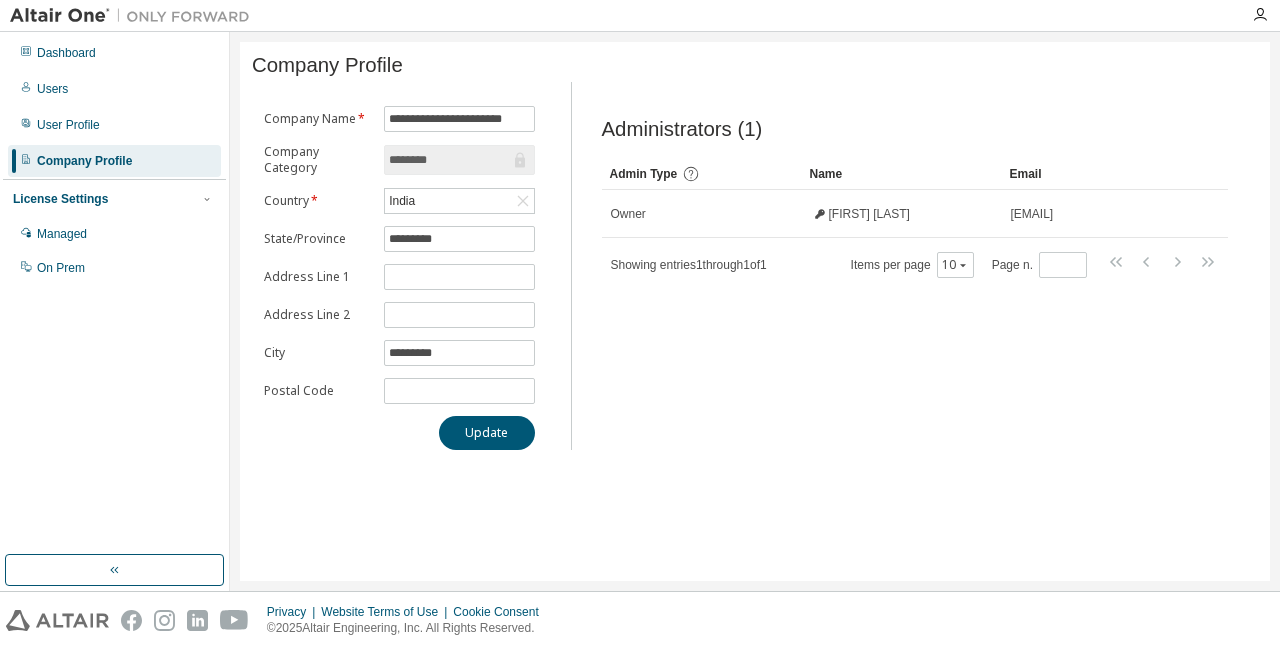 click on "Dashboard" at bounding box center (114, 53) 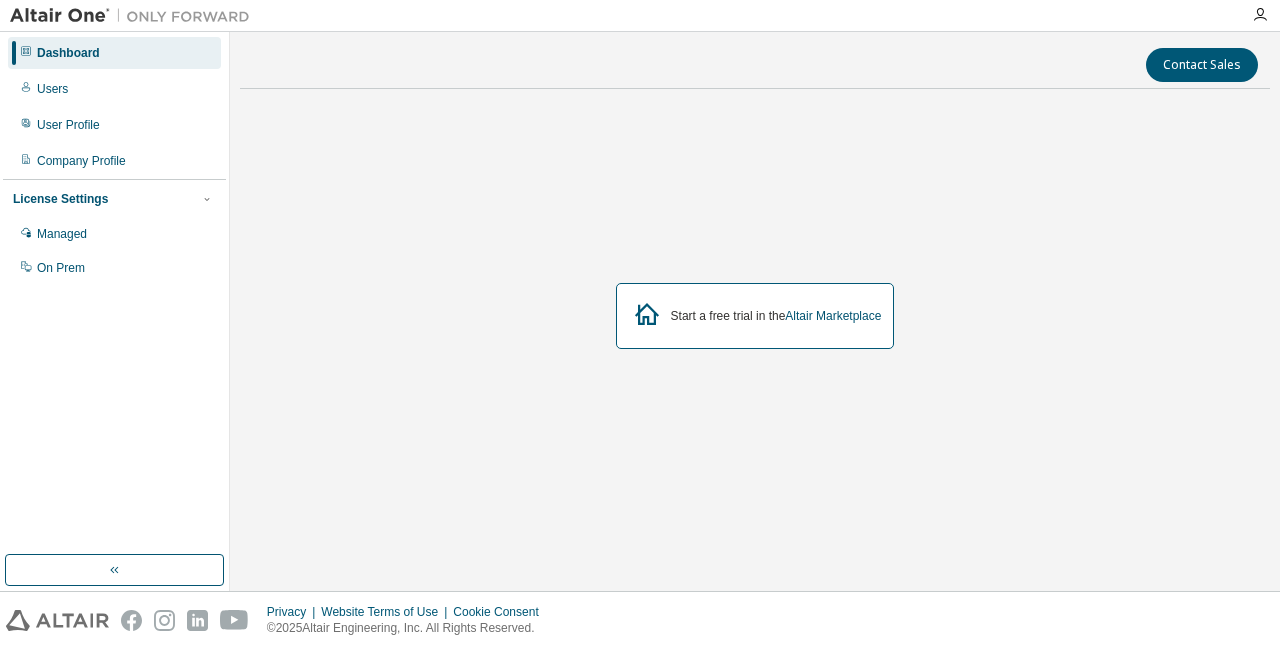 click on "Altair Marketplace" at bounding box center [833, 316] 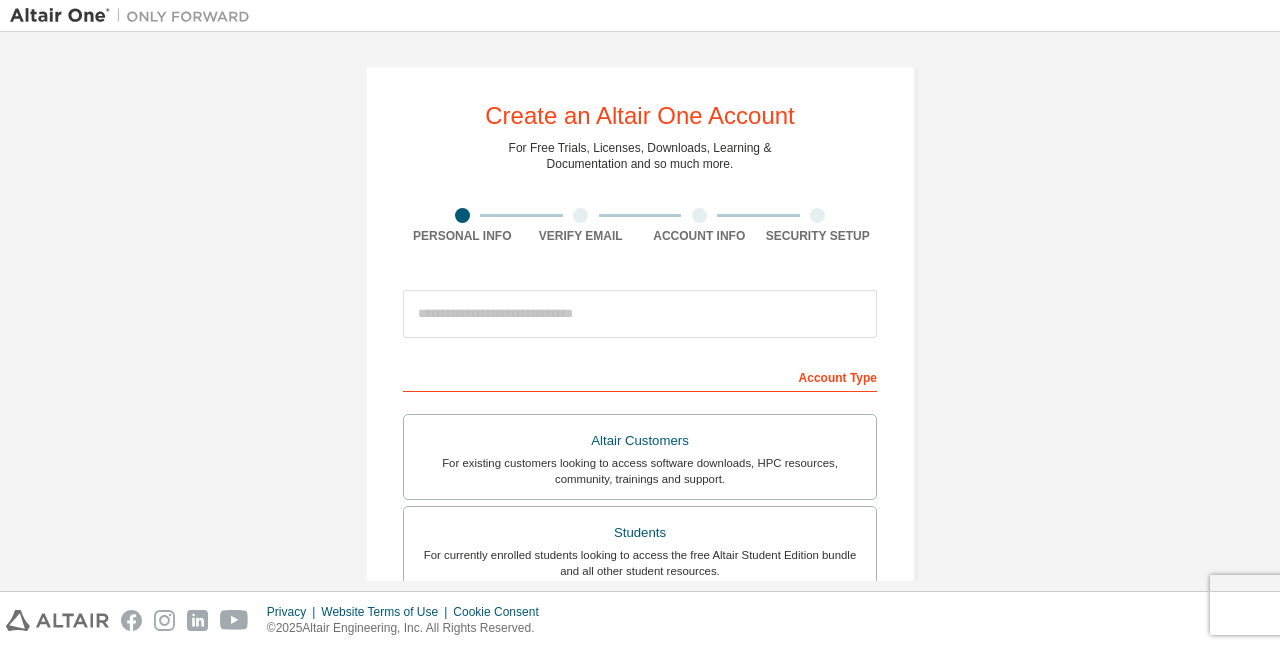 scroll, scrollTop: 0, scrollLeft: 0, axis: both 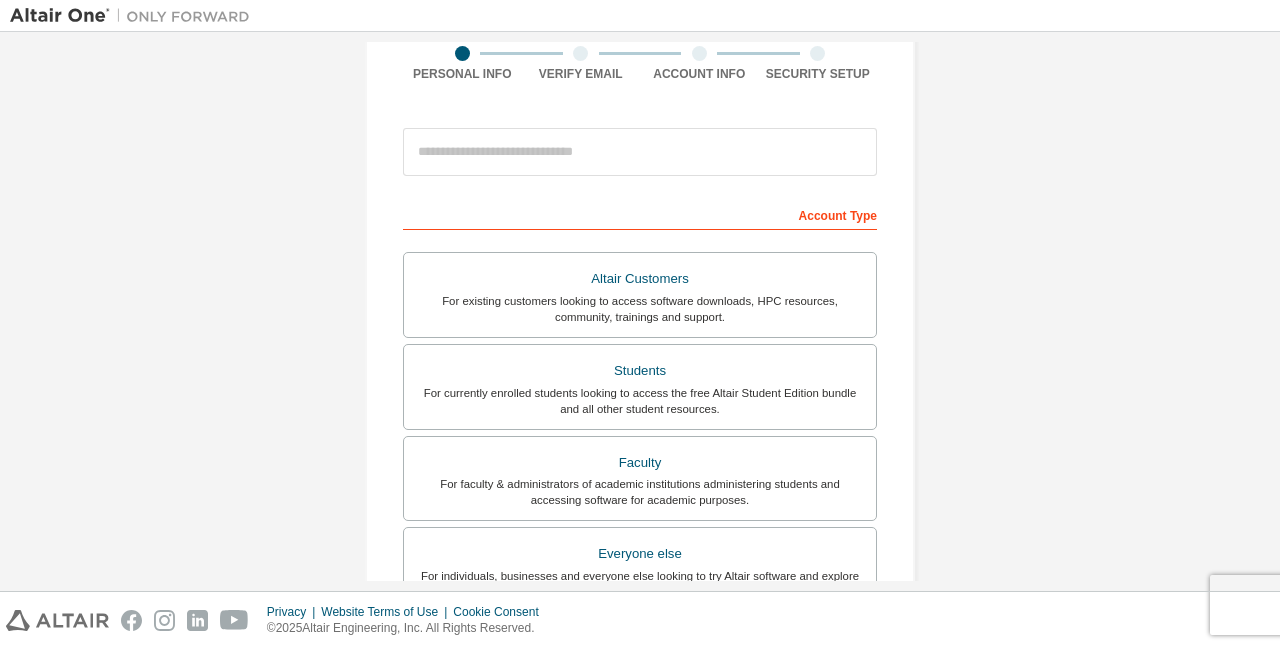 click on "Students" at bounding box center [640, 371] 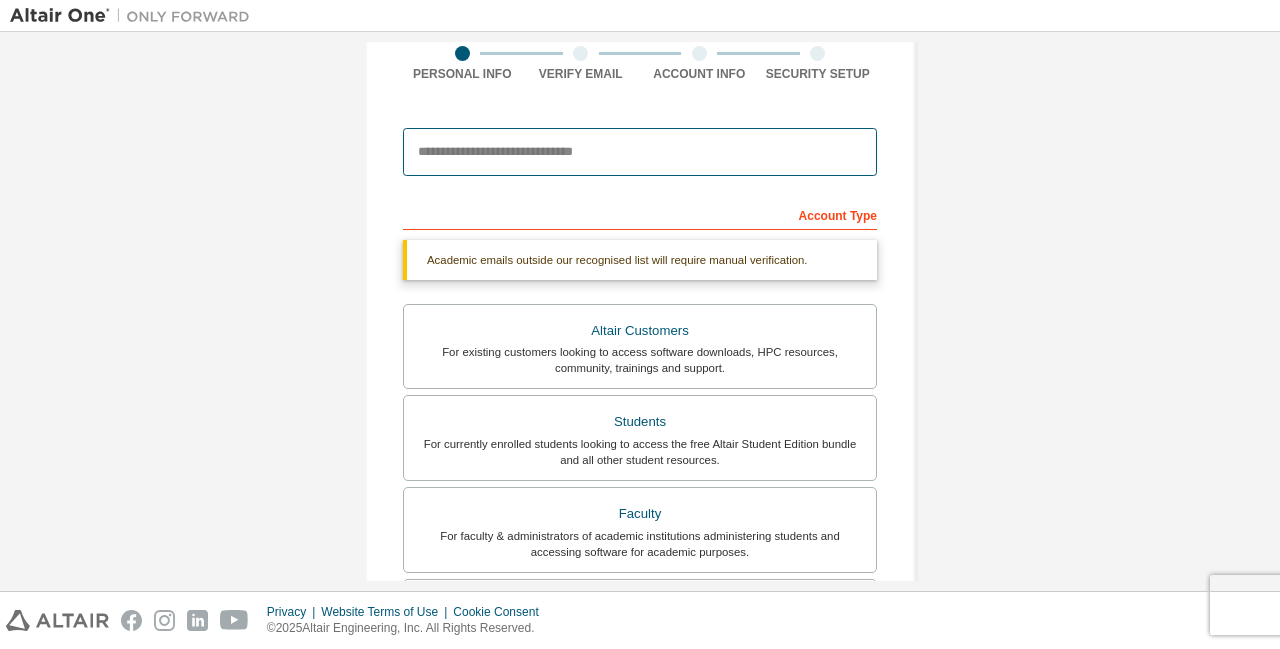 click at bounding box center [640, 152] 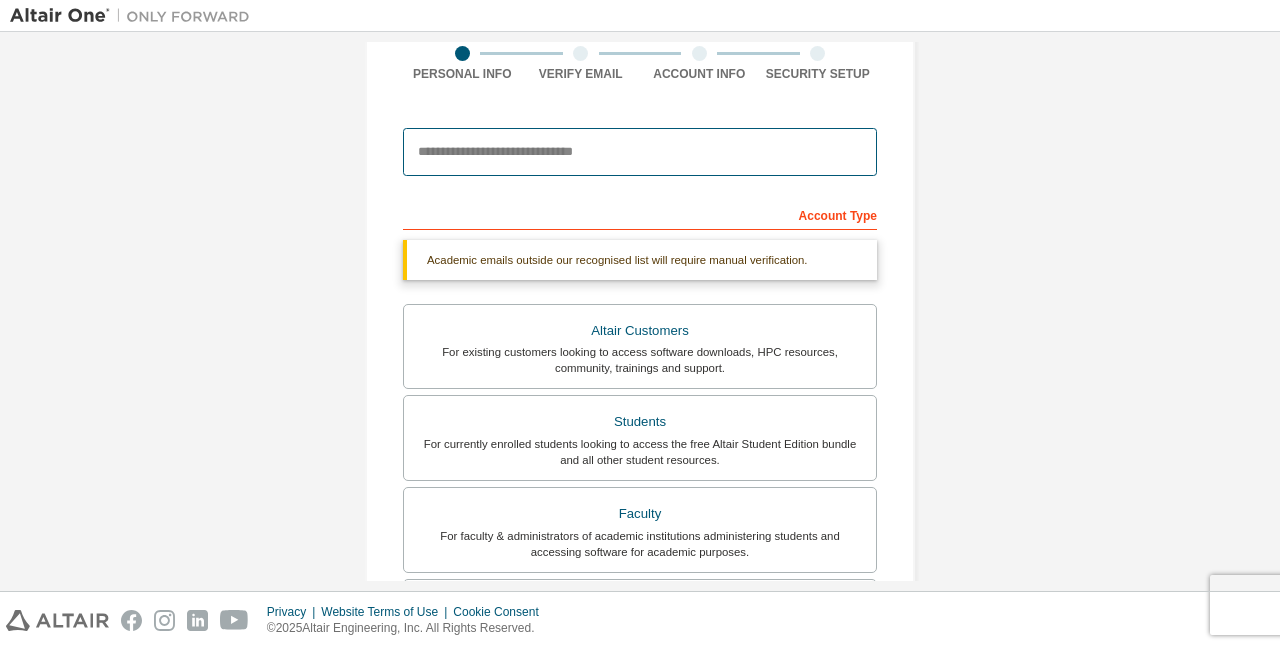 type on "**********" 